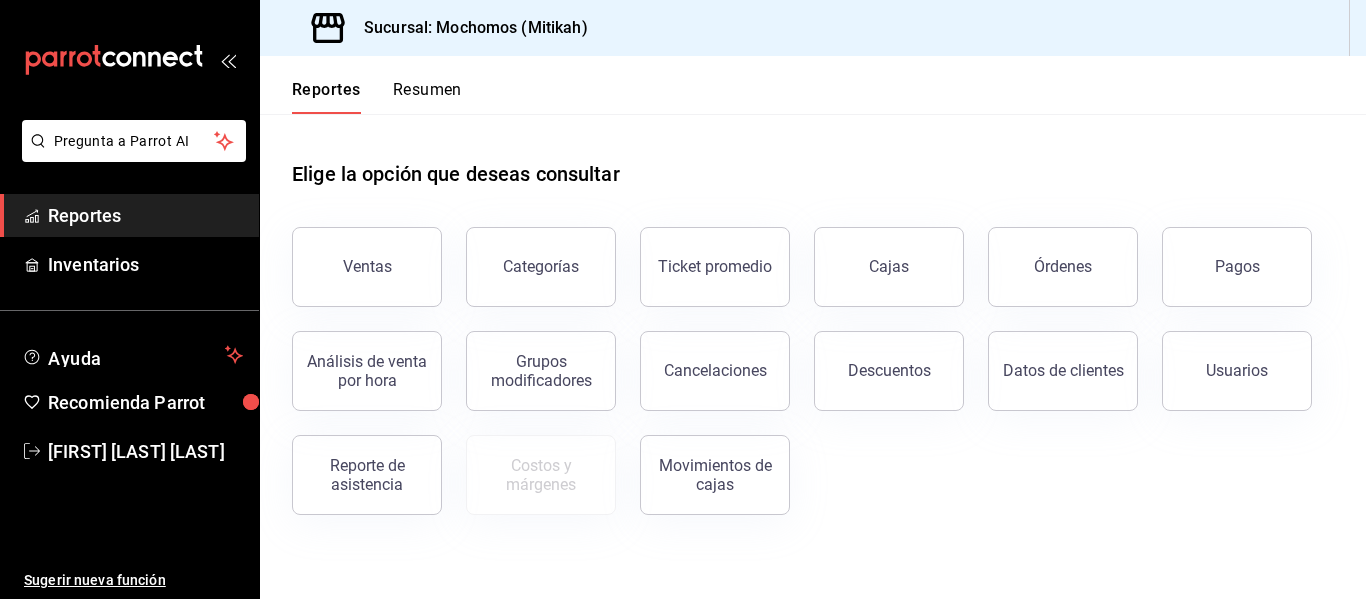 scroll, scrollTop: 0, scrollLeft: 0, axis: both 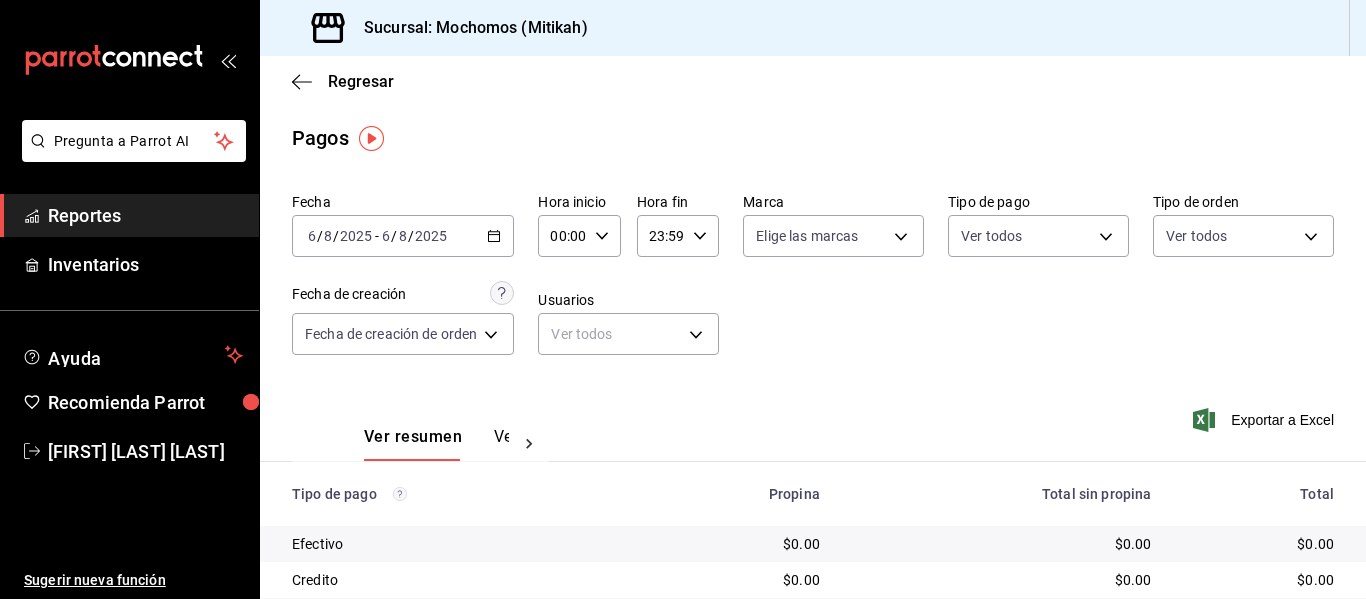 click 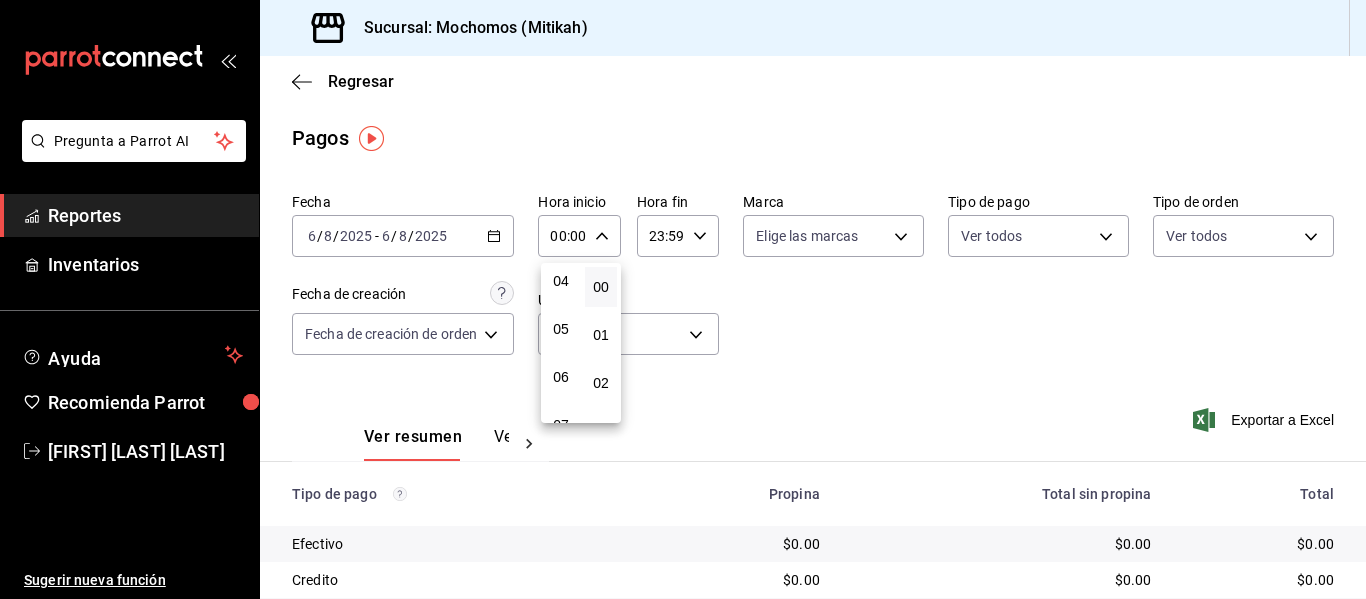 scroll, scrollTop: 200, scrollLeft: 0, axis: vertical 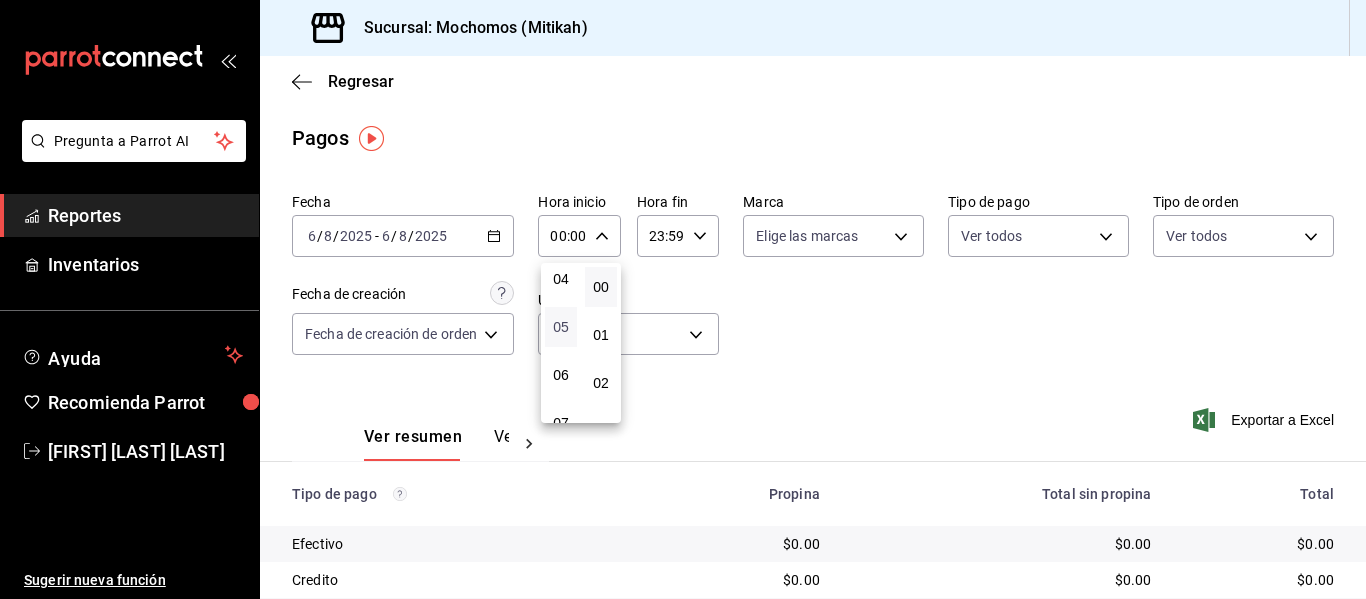 click on "05" at bounding box center (561, 327) 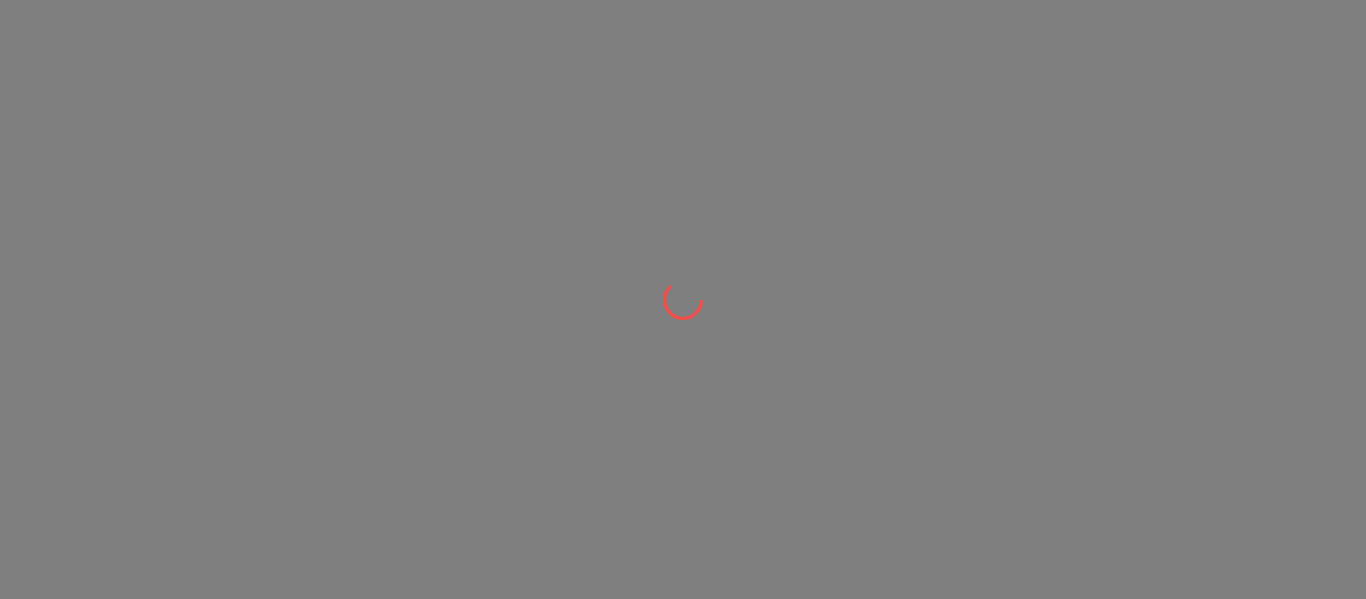 scroll, scrollTop: 0, scrollLeft: 0, axis: both 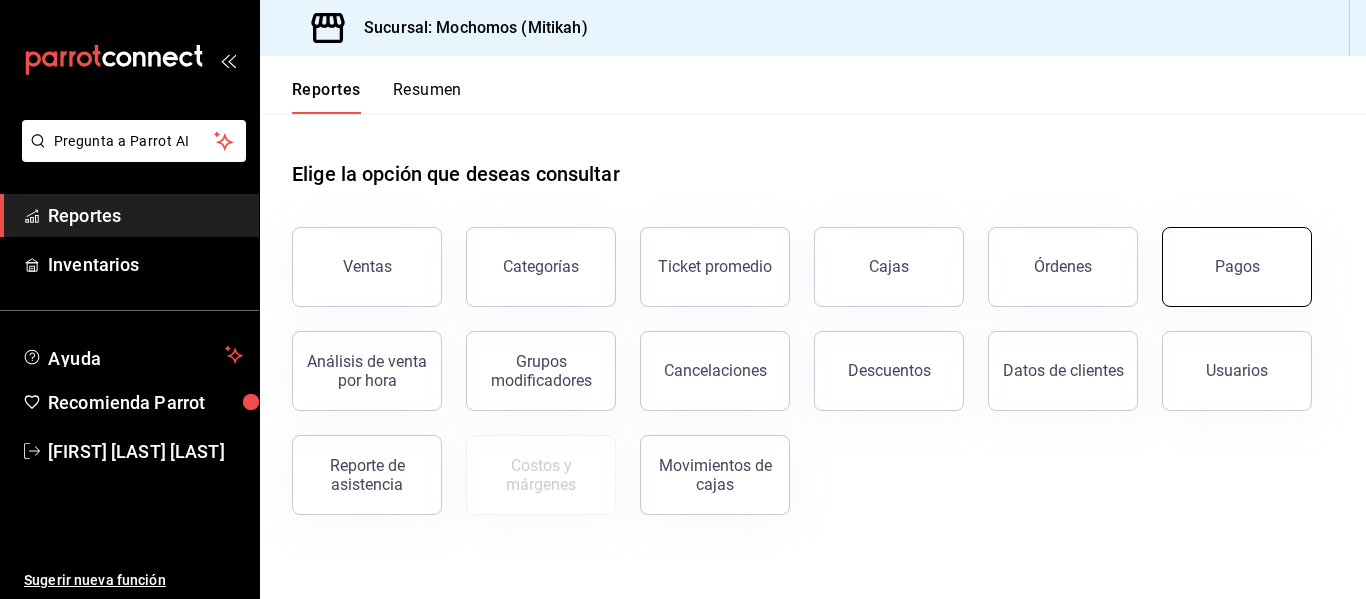 click on "Pagos" at bounding box center [1237, 267] 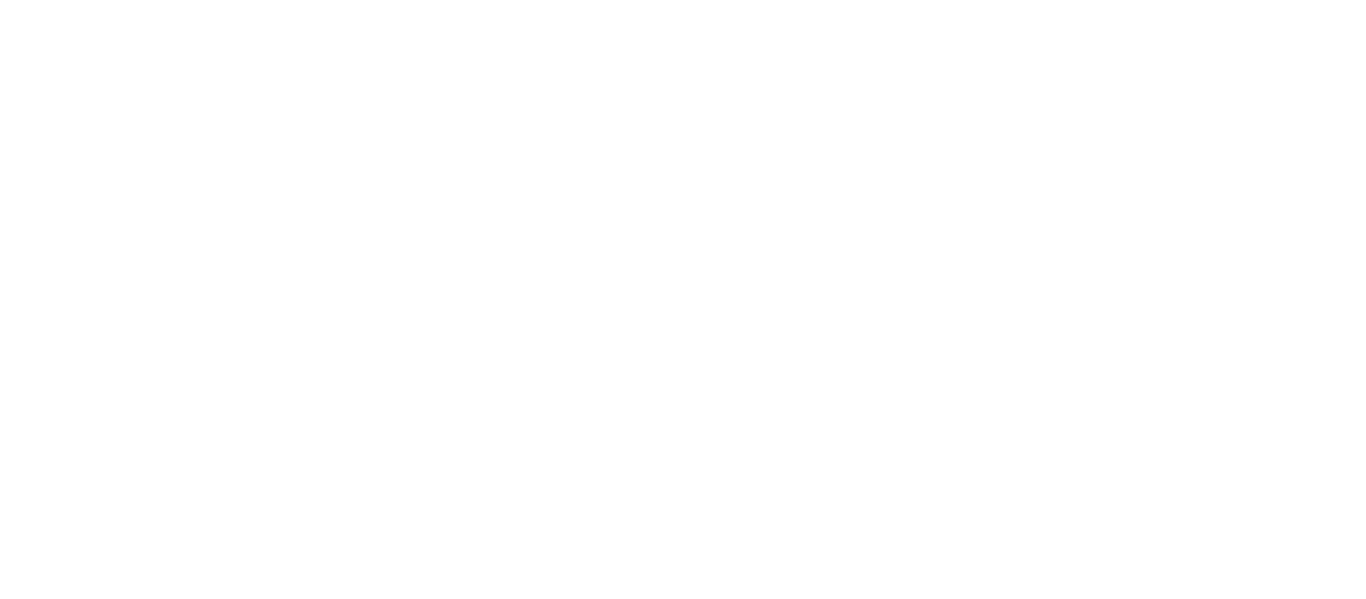 scroll, scrollTop: 0, scrollLeft: 0, axis: both 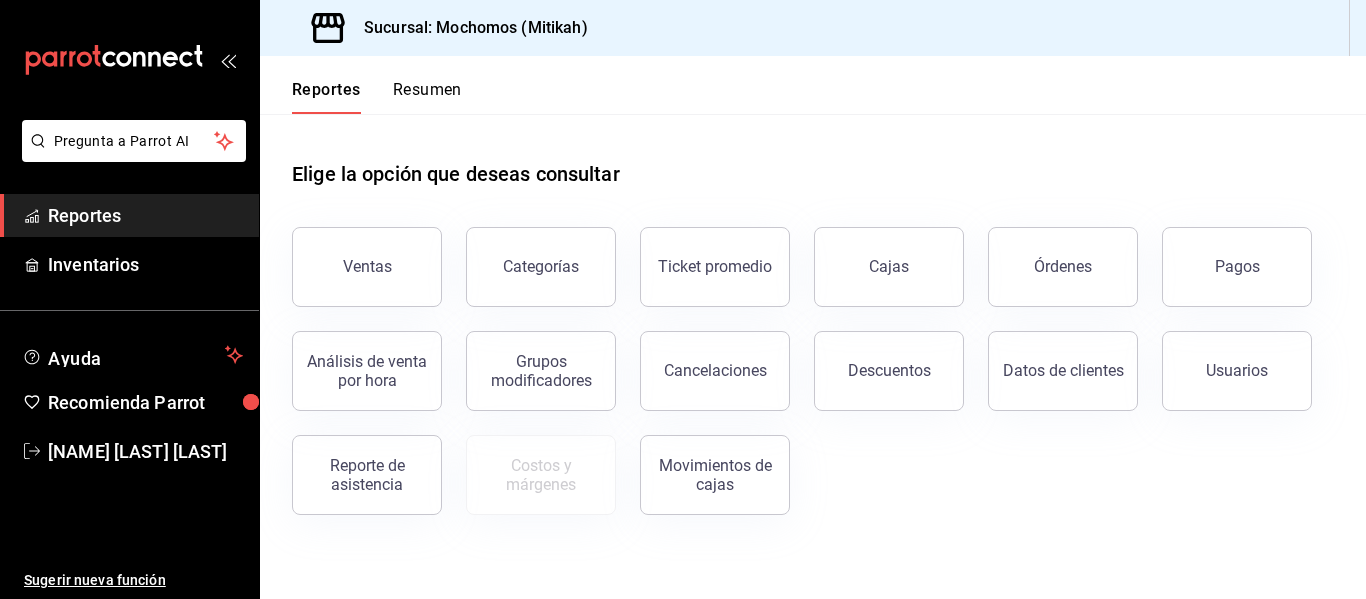 drag, startPoint x: 1231, startPoint y: 299, endPoint x: 684, endPoint y: 21, distance: 613.5903 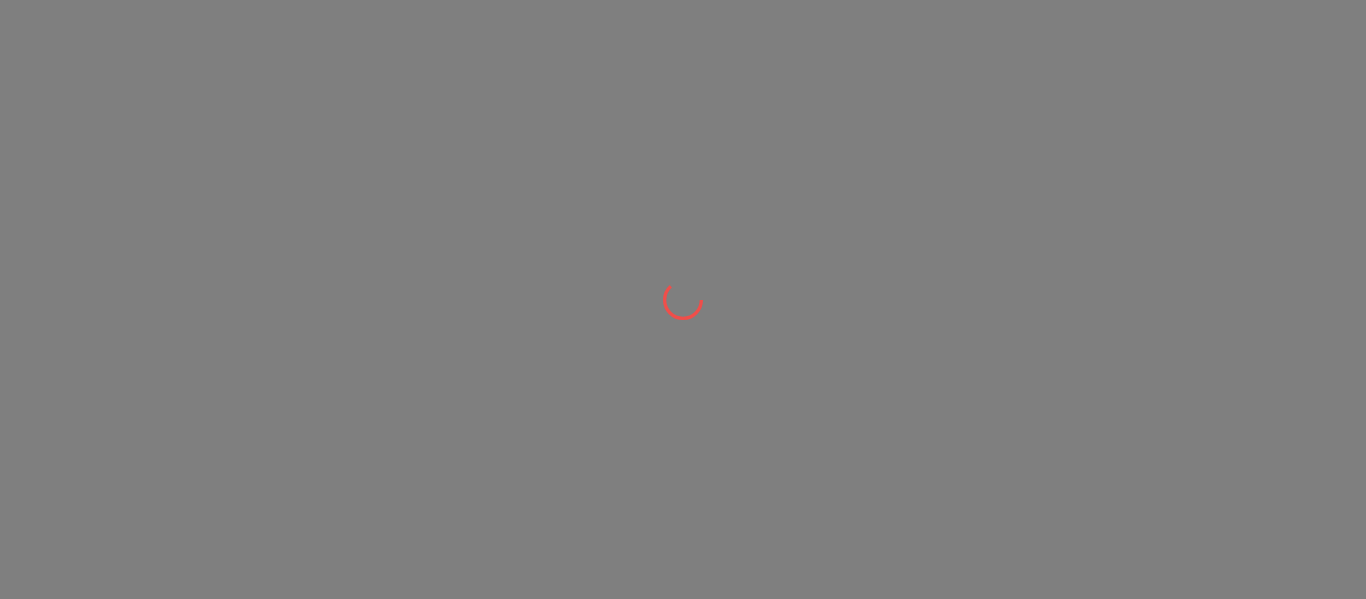 scroll, scrollTop: 0, scrollLeft: 0, axis: both 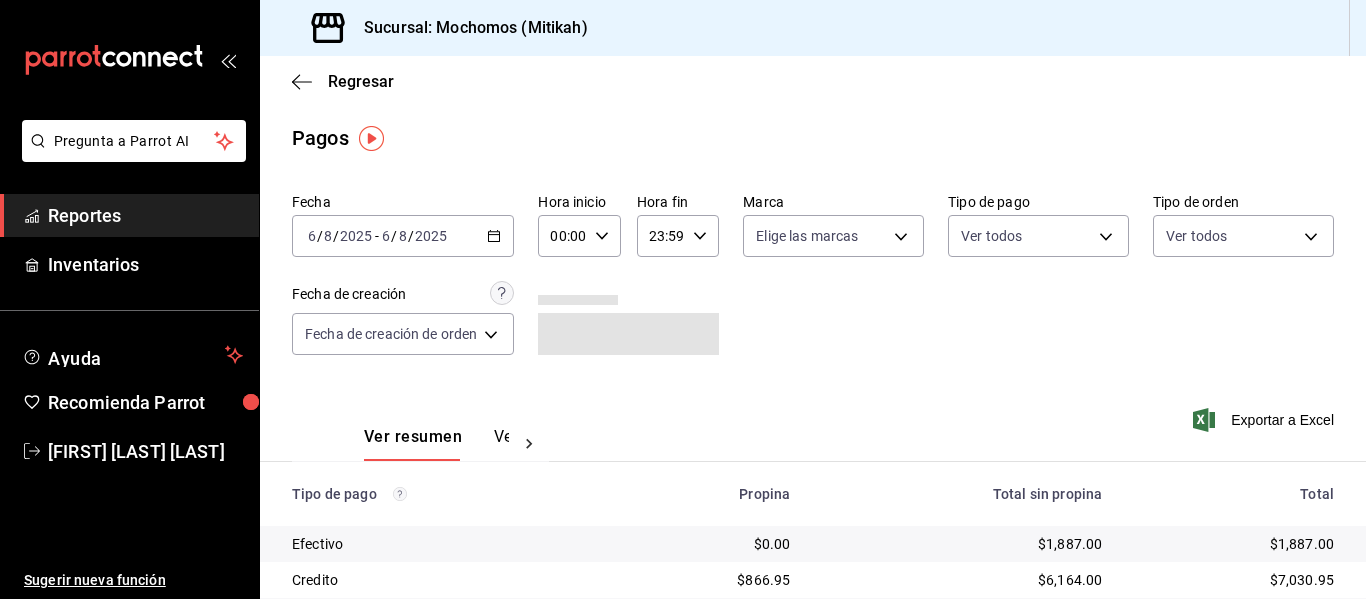 click 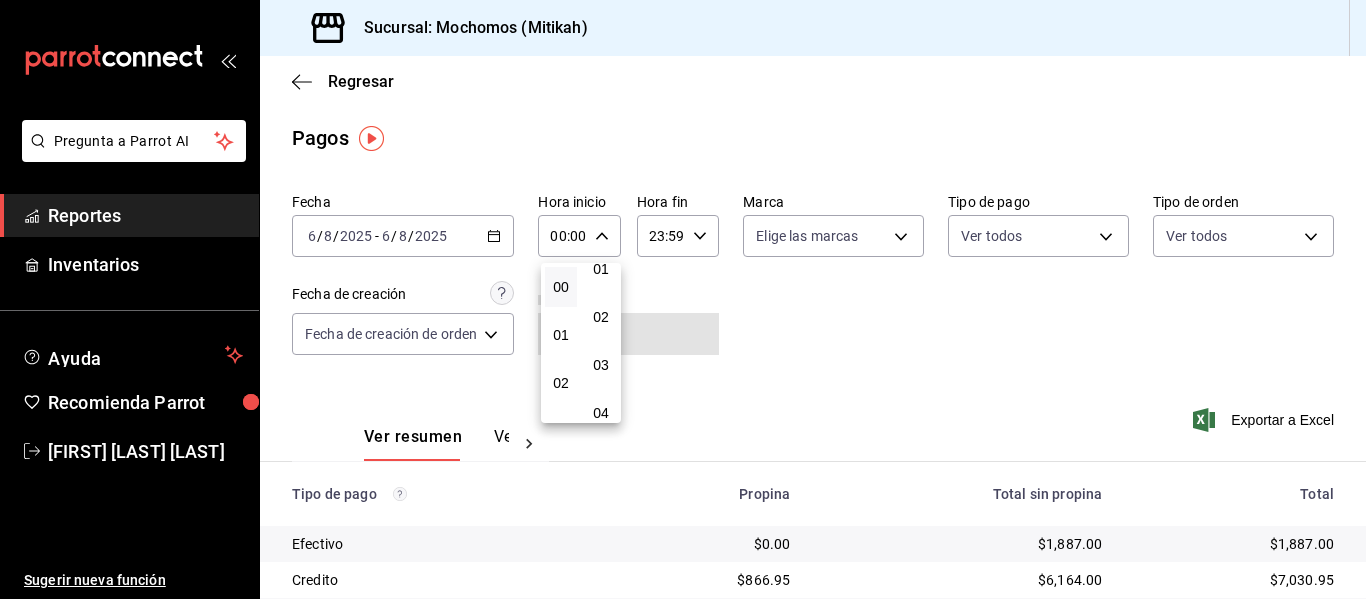 scroll, scrollTop: 200, scrollLeft: 0, axis: vertical 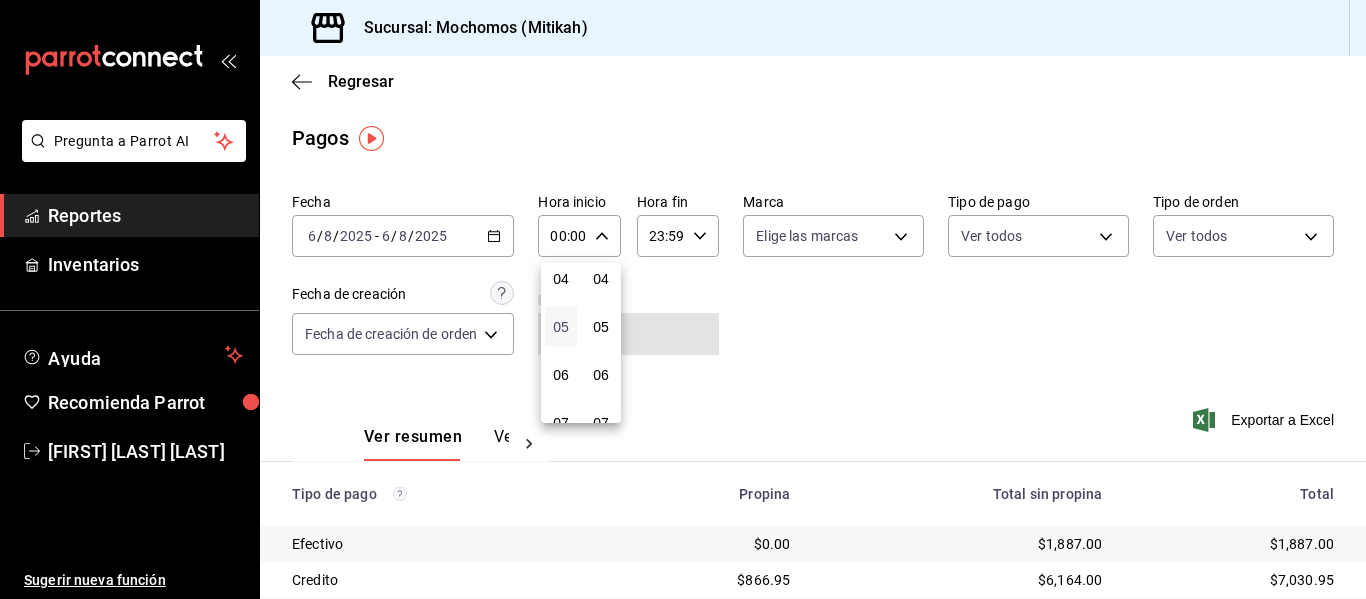 click on "05" at bounding box center [561, 327] 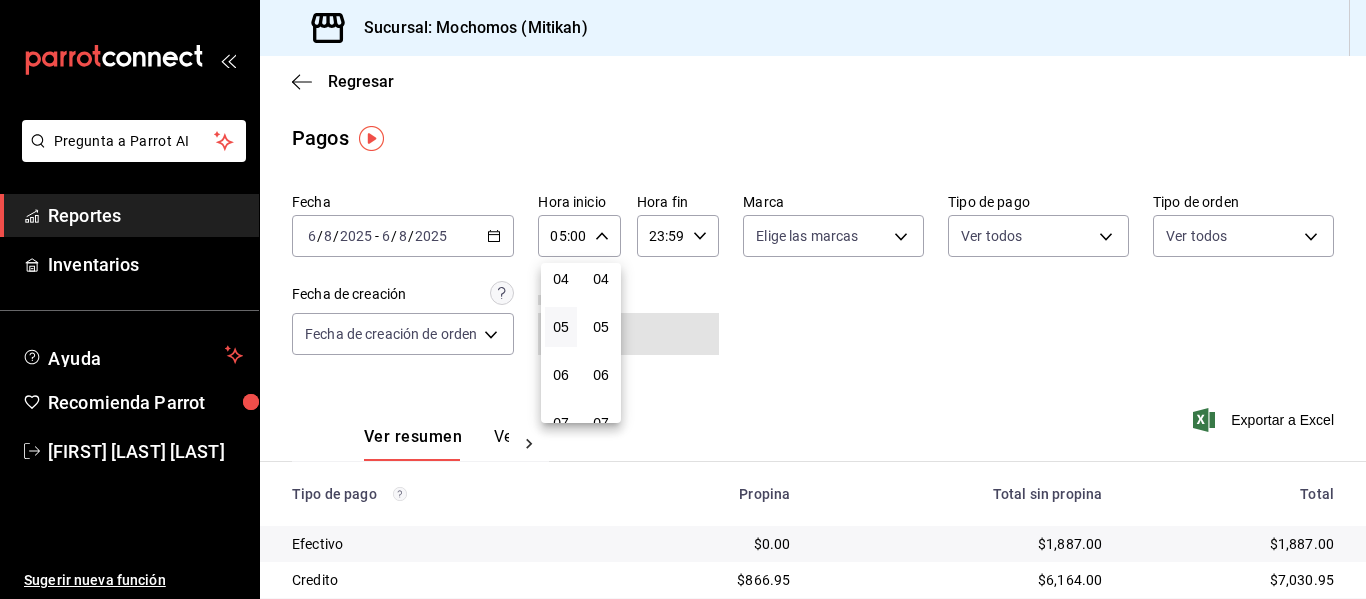 click at bounding box center [683, 299] 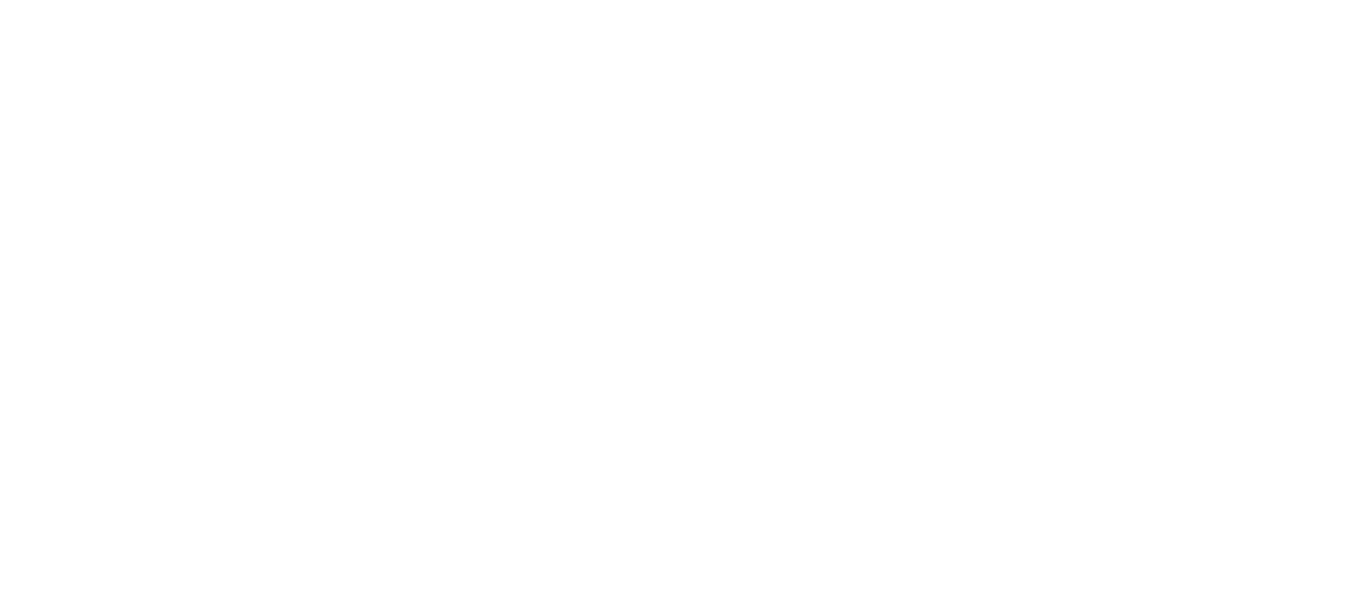 scroll, scrollTop: 0, scrollLeft: 0, axis: both 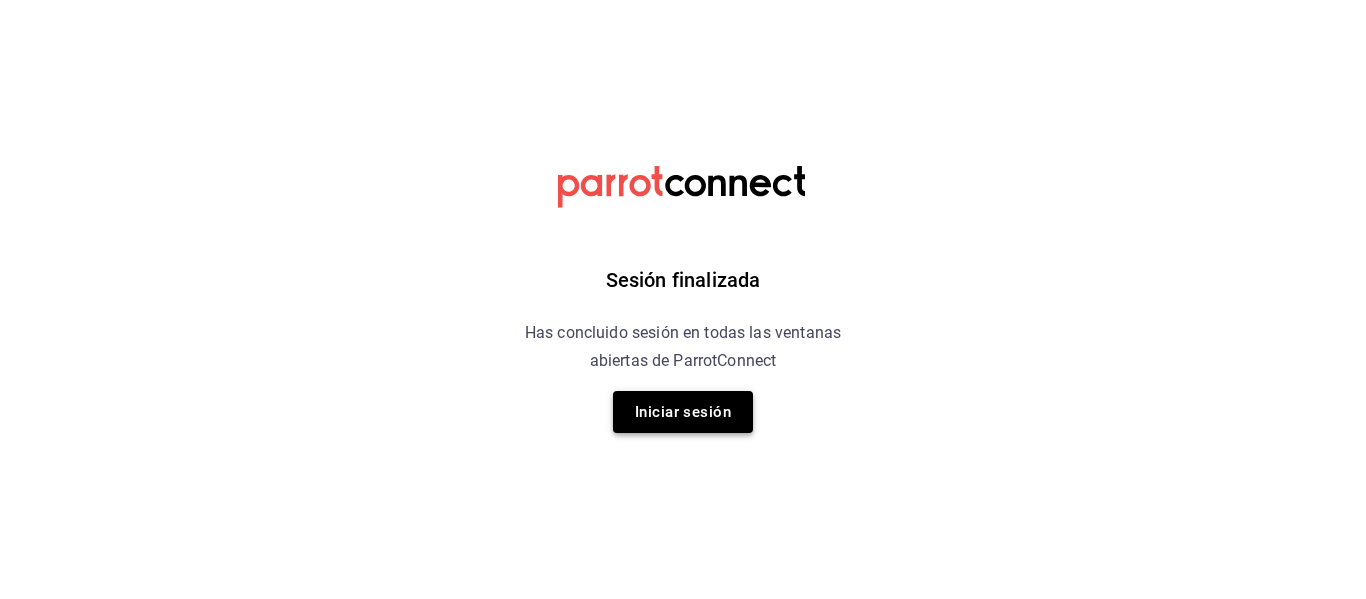 click on "Iniciar sesión" at bounding box center (683, 412) 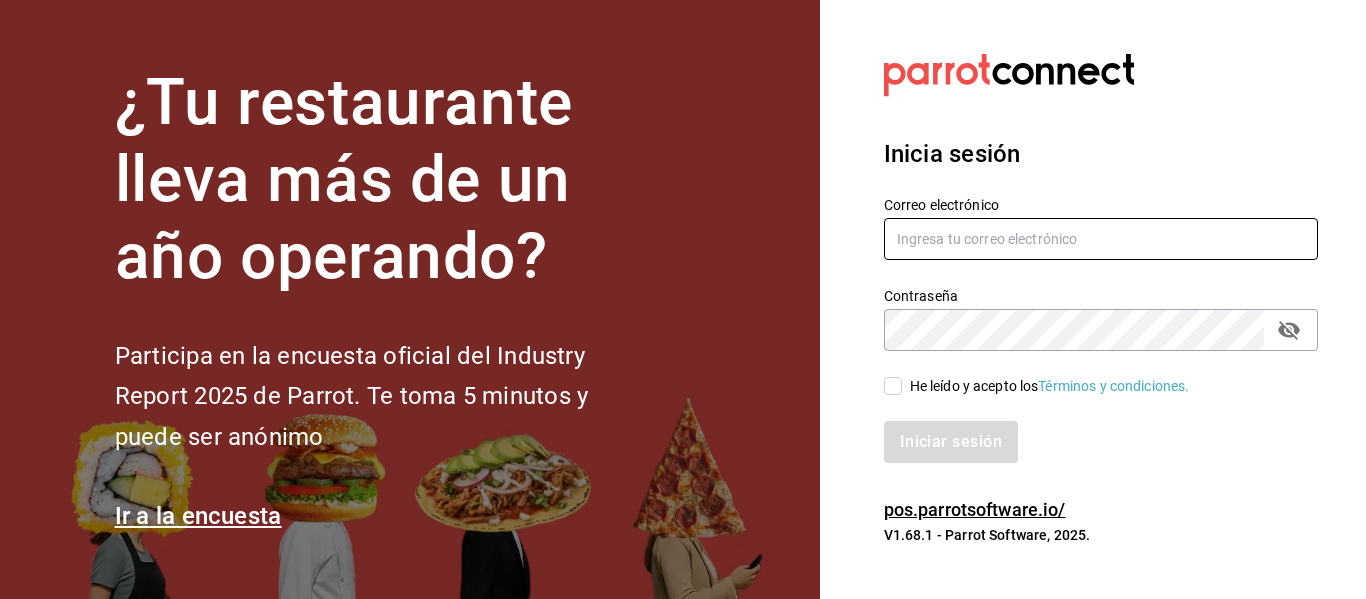 type on "adrianasc324@gmail.com.mx" 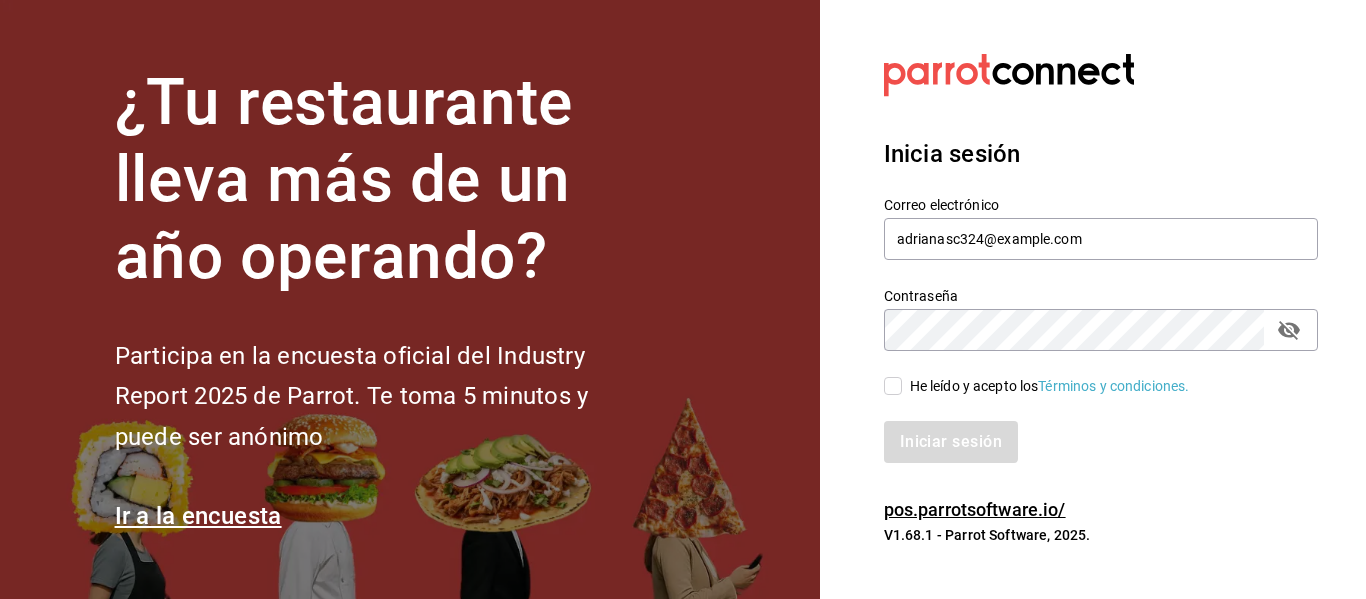 click on "He leído y acepto los  Términos y condiciones." at bounding box center [893, 386] 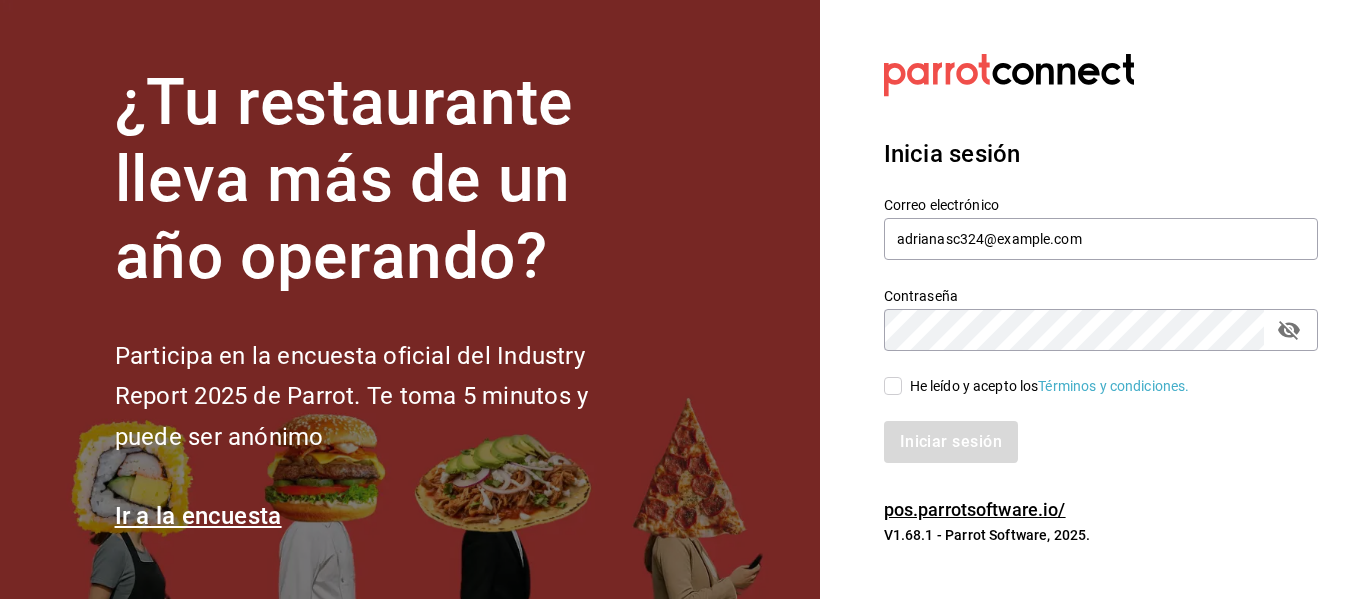 checkbox on "true" 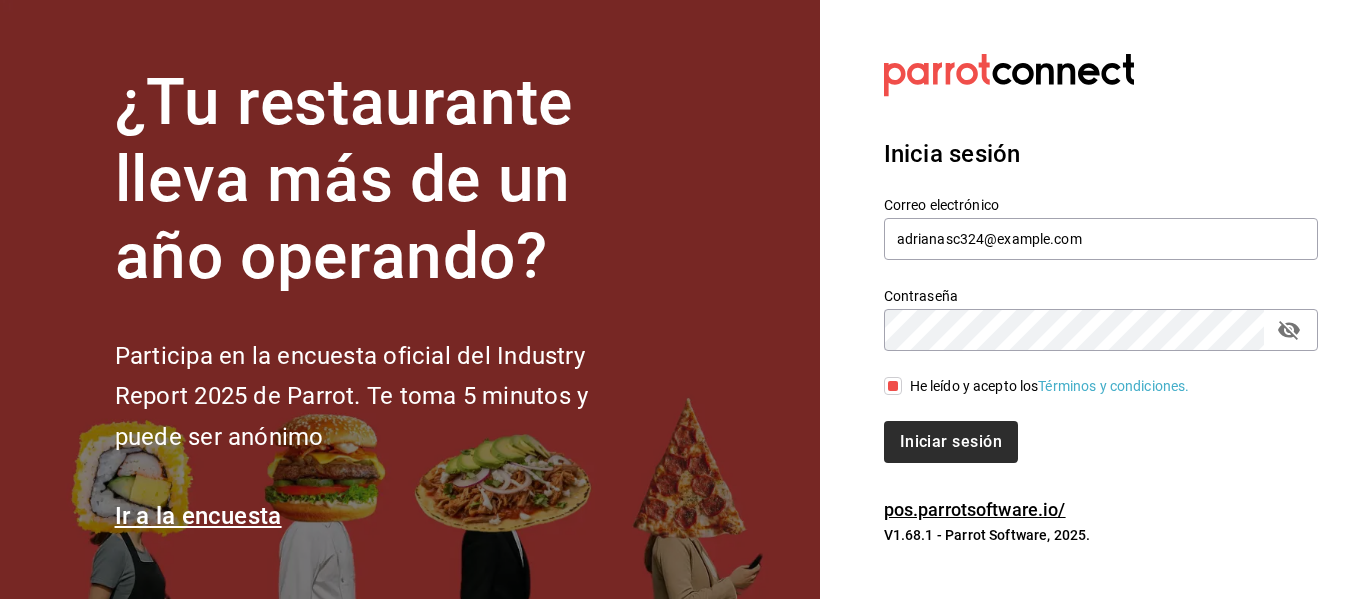 click on "Iniciar sesión" at bounding box center [1089, 430] 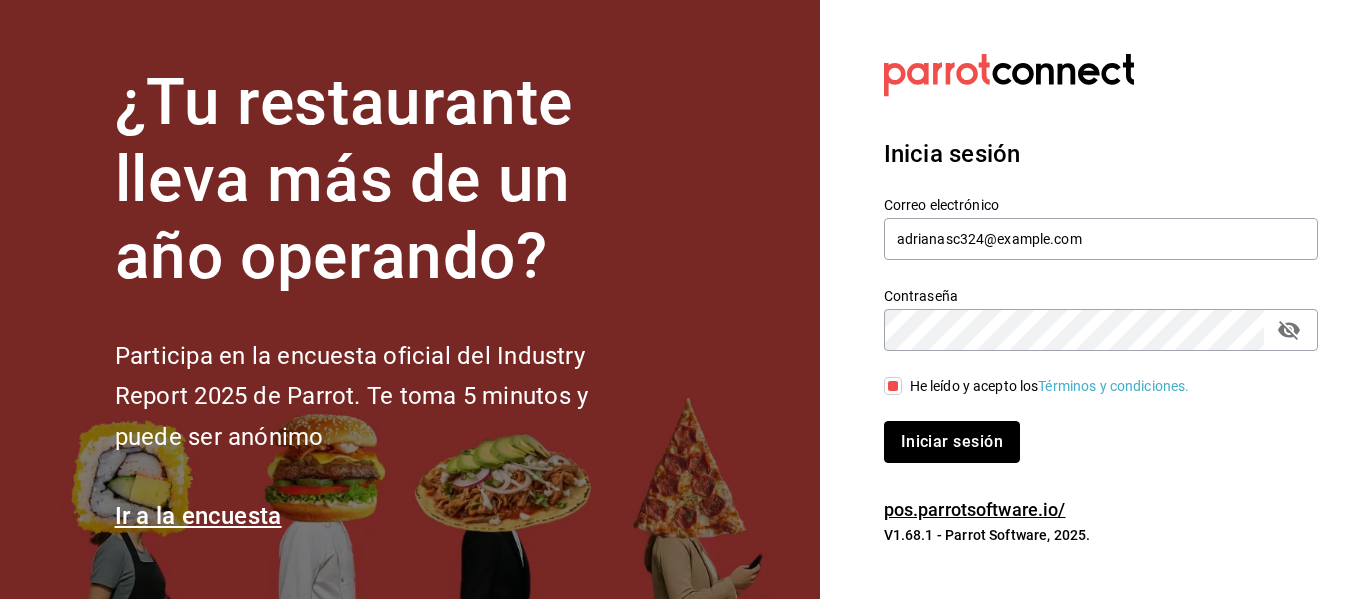 drag, startPoint x: 911, startPoint y: 430, endPoint x: 895, endPoint y: 422, distance: 17.888544 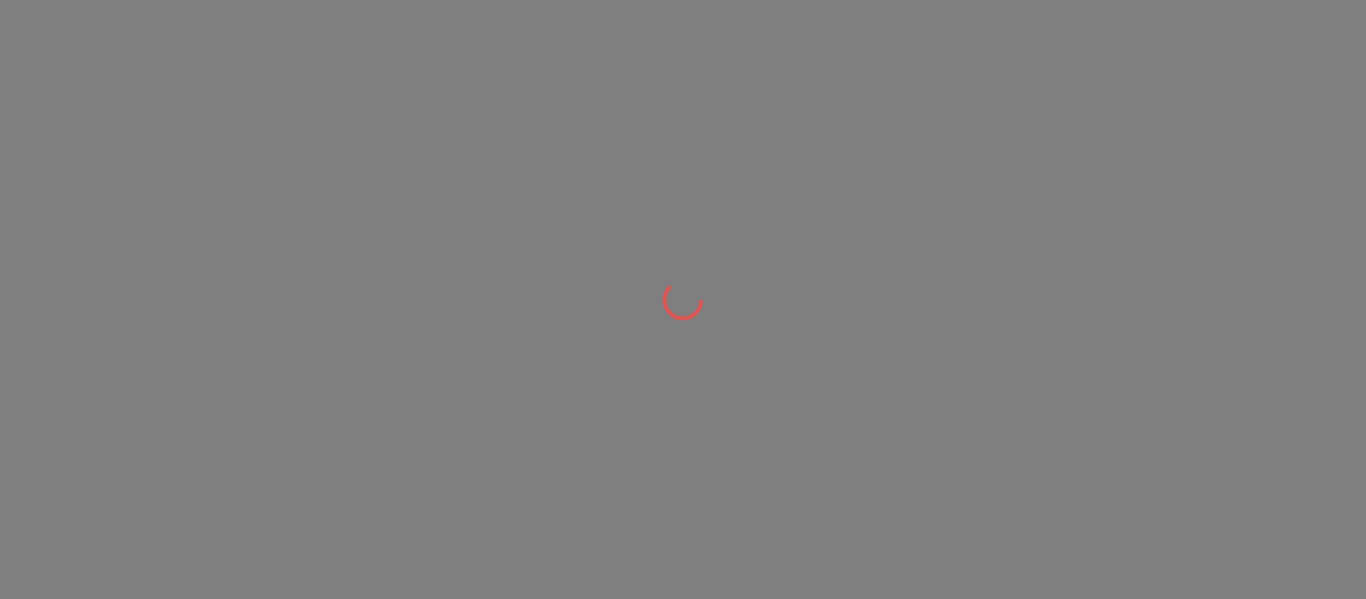 scroll, scrollTop: 0, scrollLeft: 0, axis: both 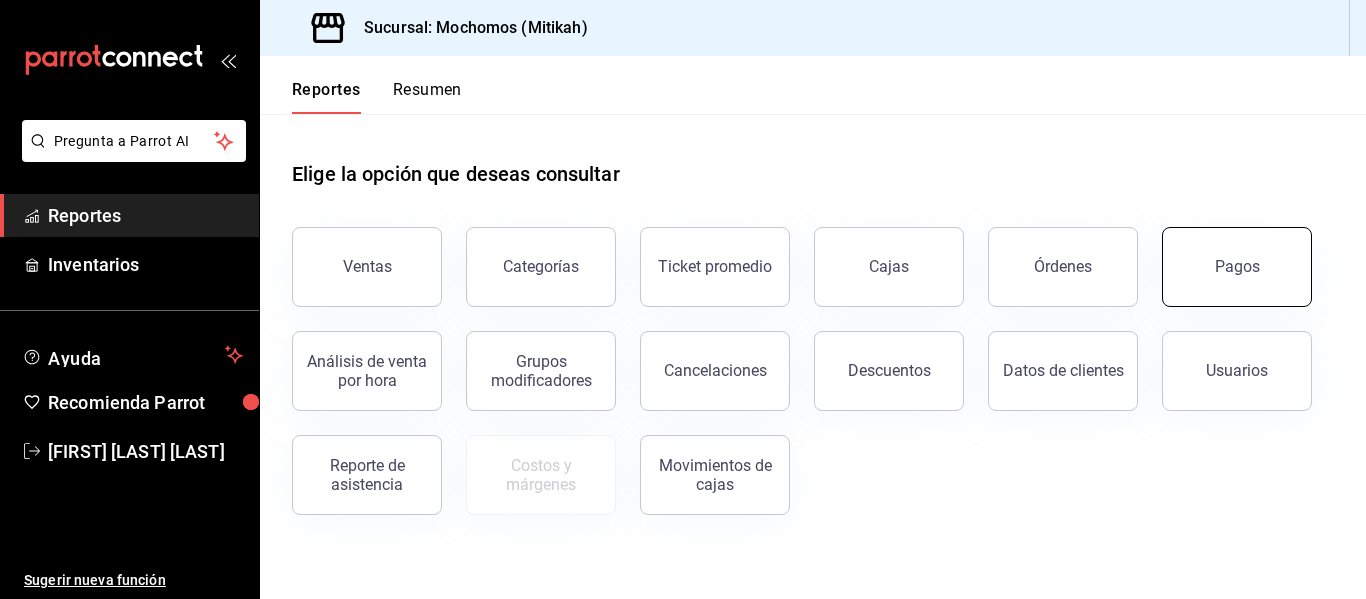 click on "Pagos" at bounding box center (1237, 267) 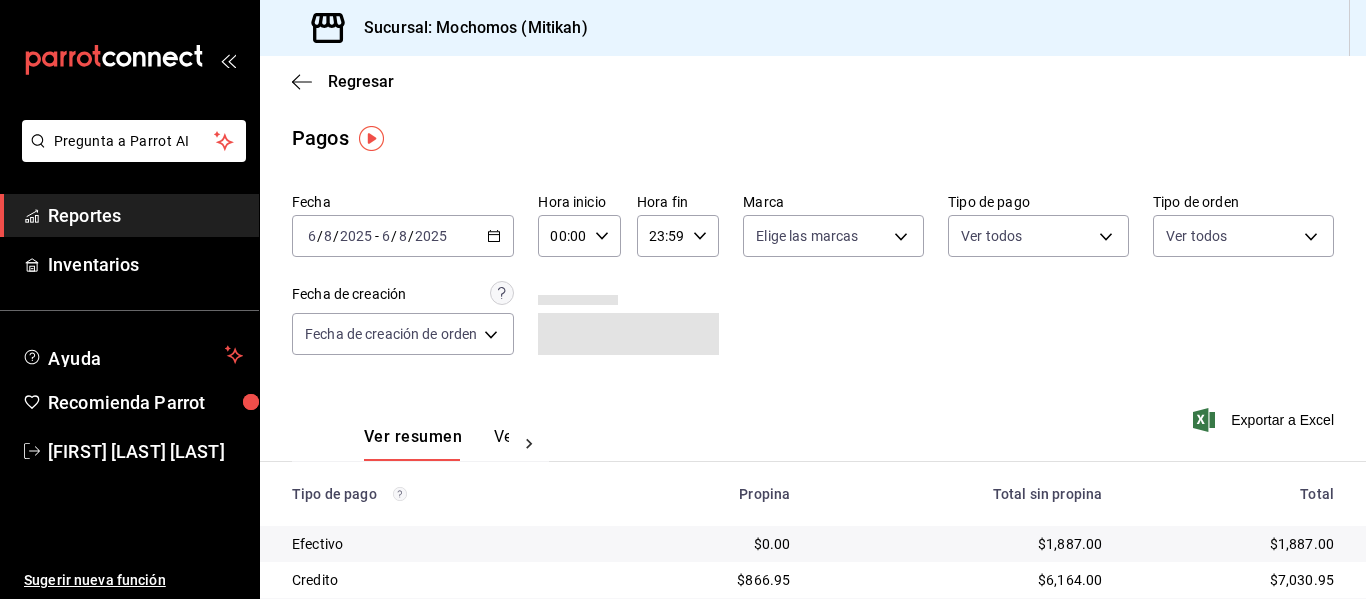 click on "00:00 Hora inicio" at bounding box center [579, 236] 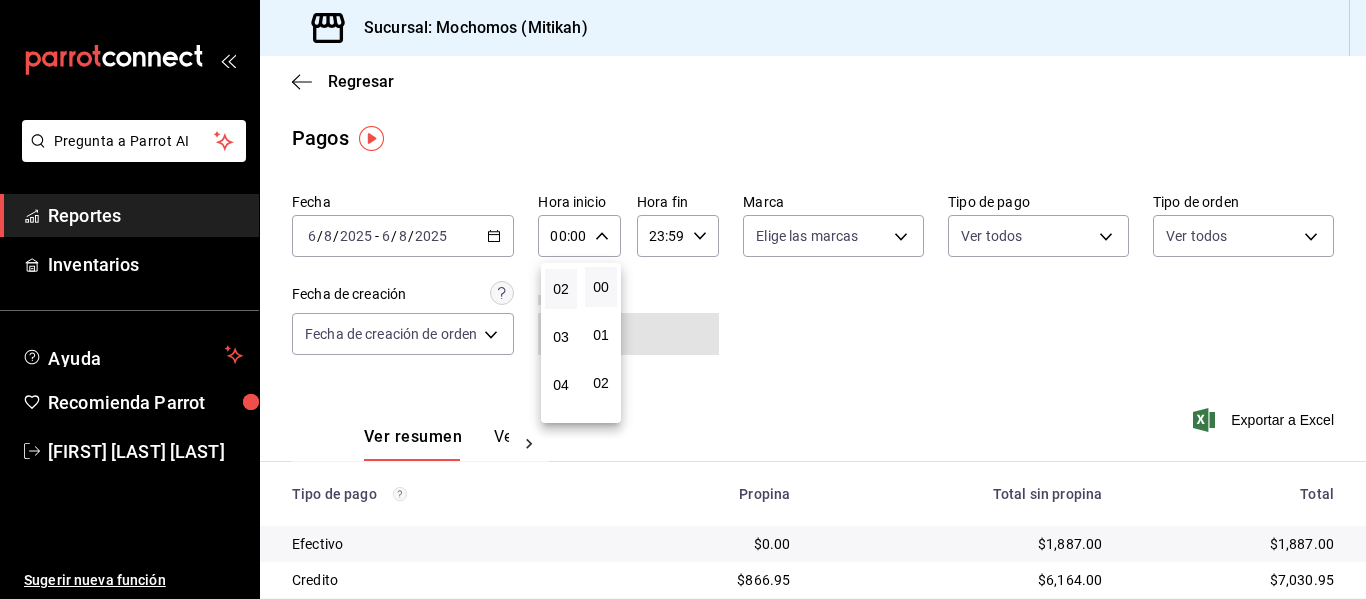 scroll, scrollTop: 200, scrollLeft: 0, axis: vertical 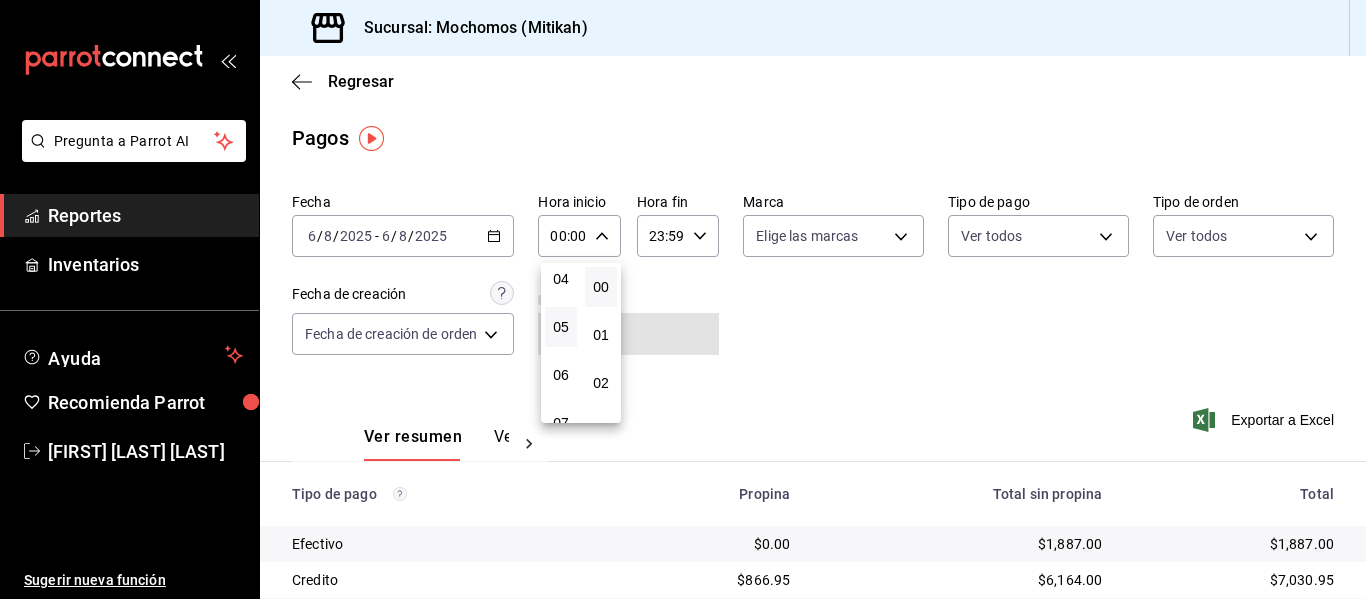 click on "05" at bounding box center [561, 327] 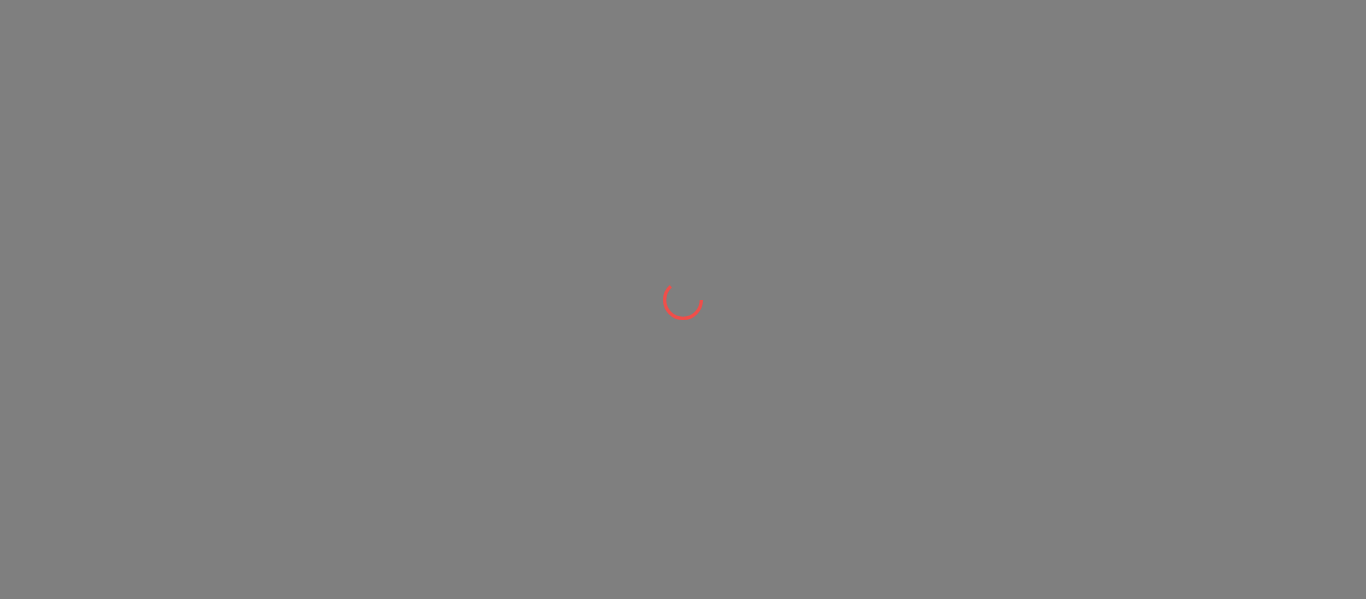 scroll, scrollTop: 0, scrollLeft: 0, axis: both 